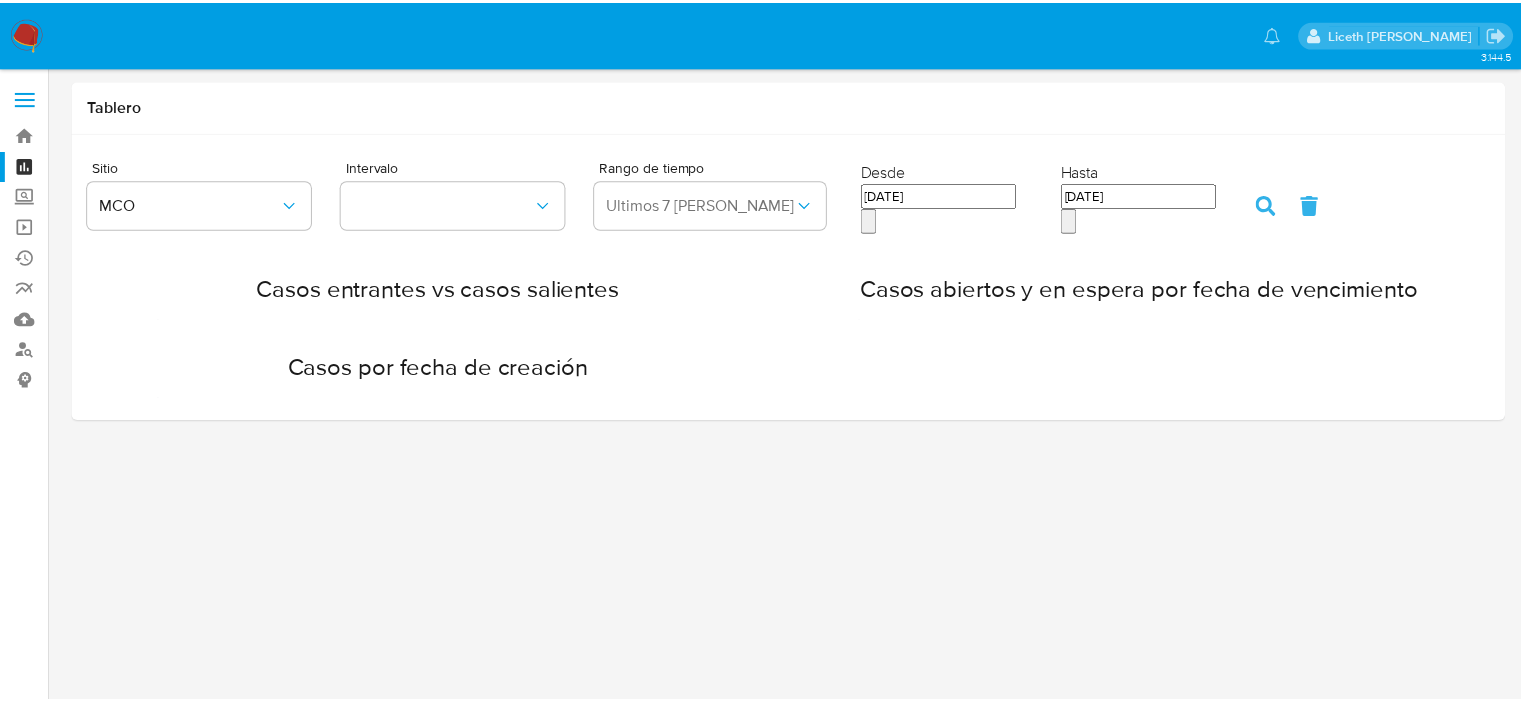 scroll, scrollTop: 0, scrollLeft: 0, axis: both 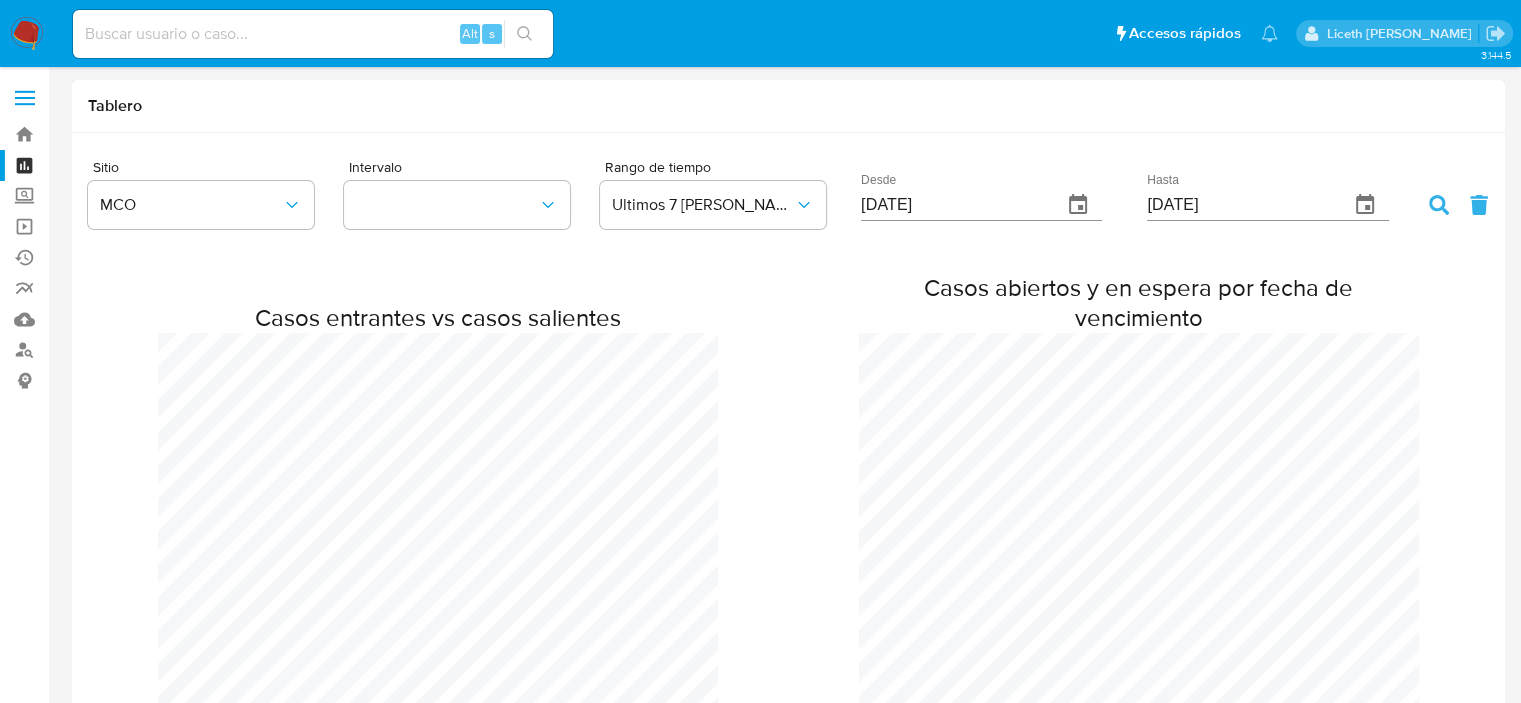 click at bounding box center [27, 34] 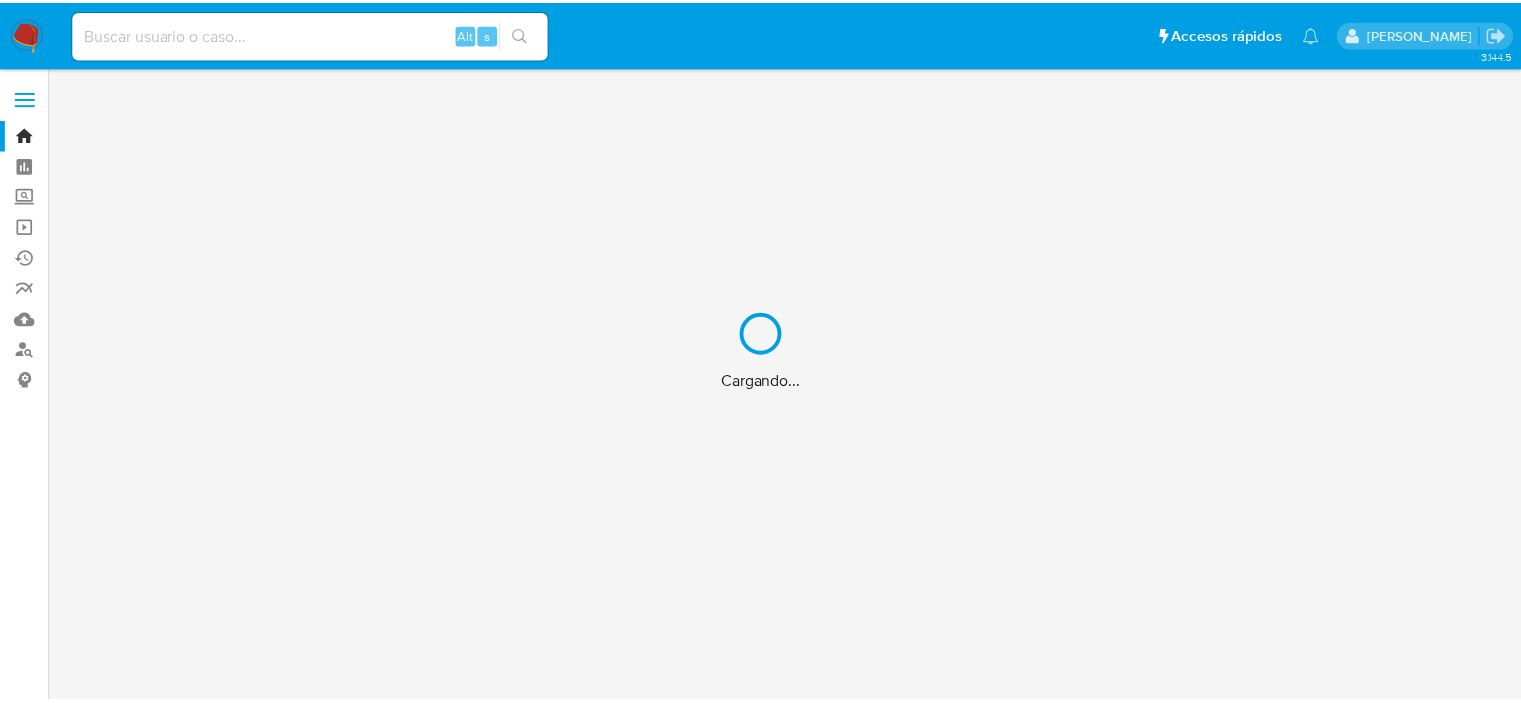 scroll, scrollTop: 0, scrollLeft: 0, axis: both 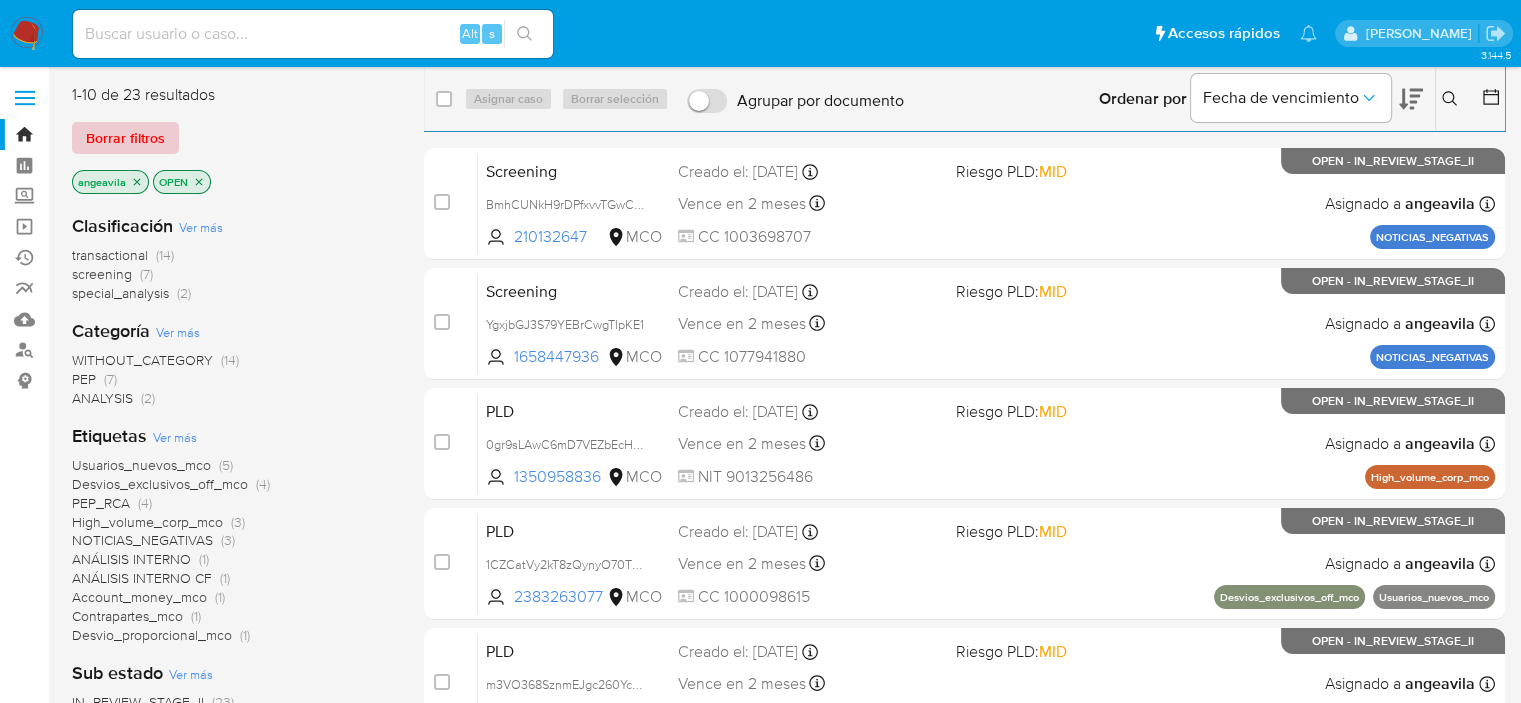 click on "Borrar filtros" at bounding box center [125, 138] 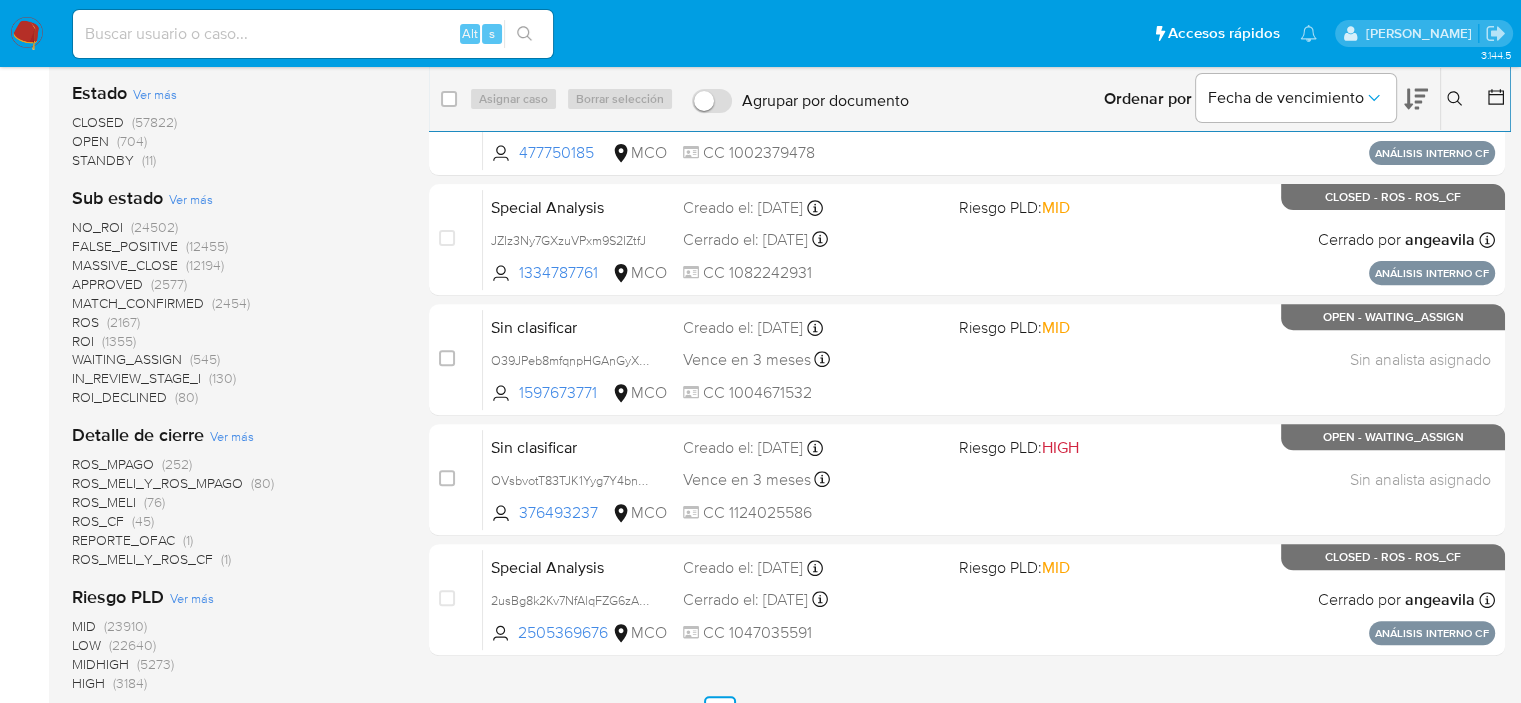 scroll, scrollTop: 1087, scrollLeft: 0, axis: vertical 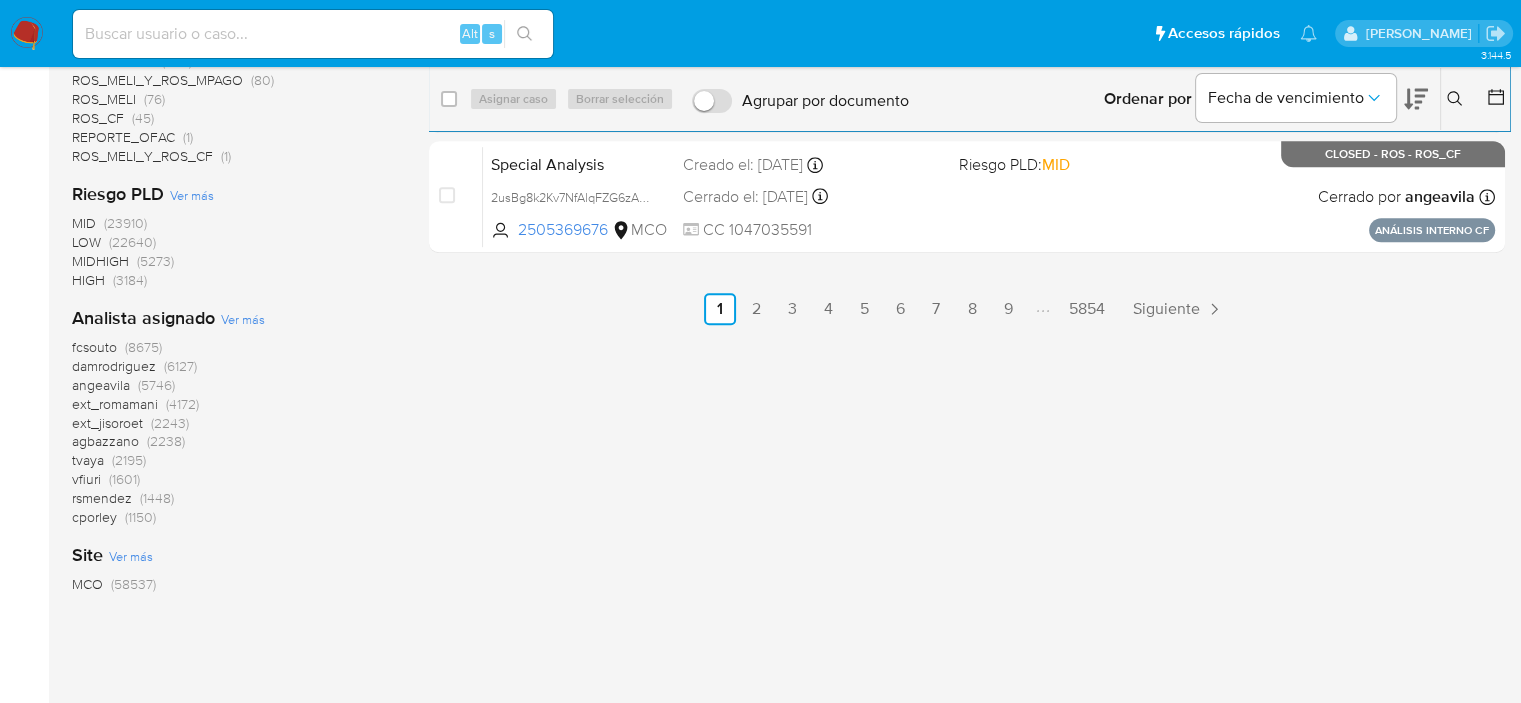 click on "angeavila" at bounding box center [101, 385] 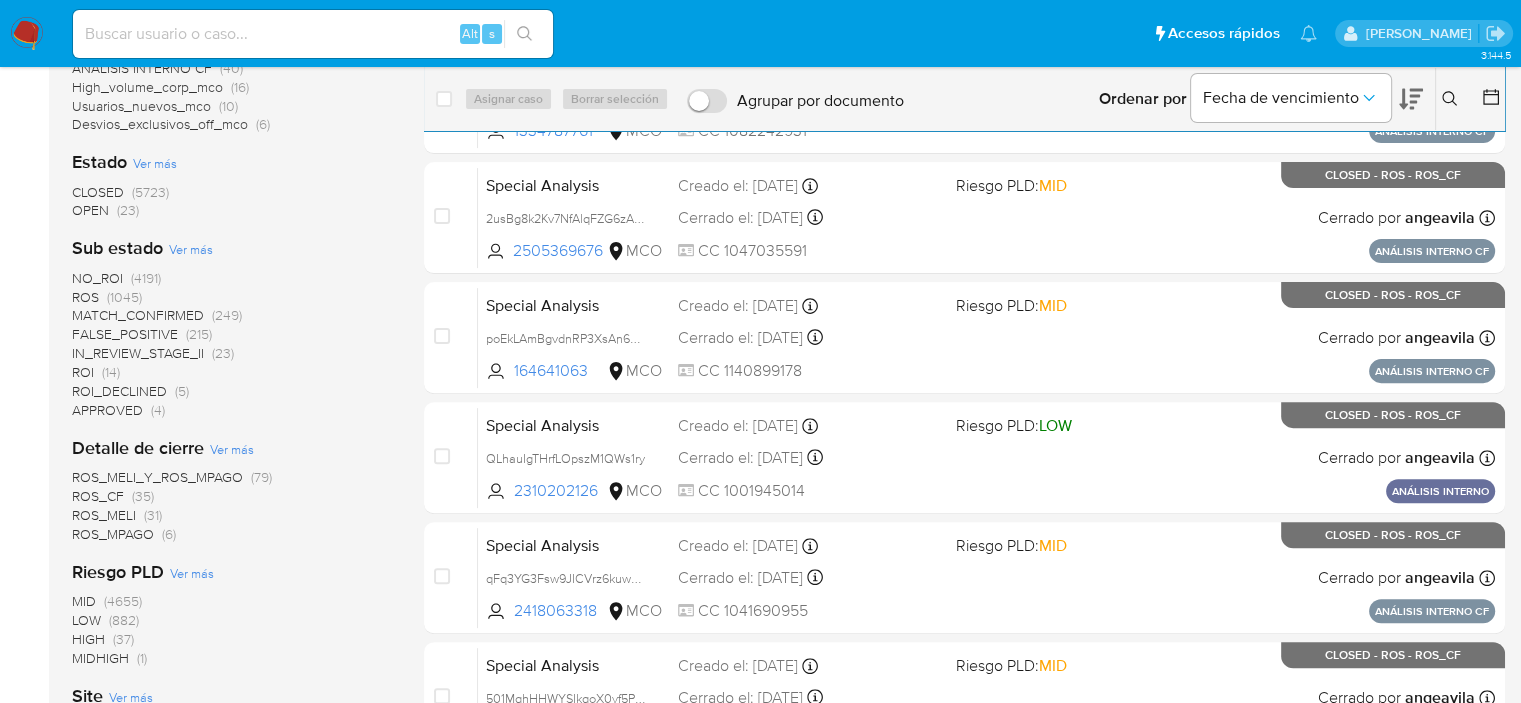 scroll, scrollTop: 726, scrollLeft: 0, axis: vertical 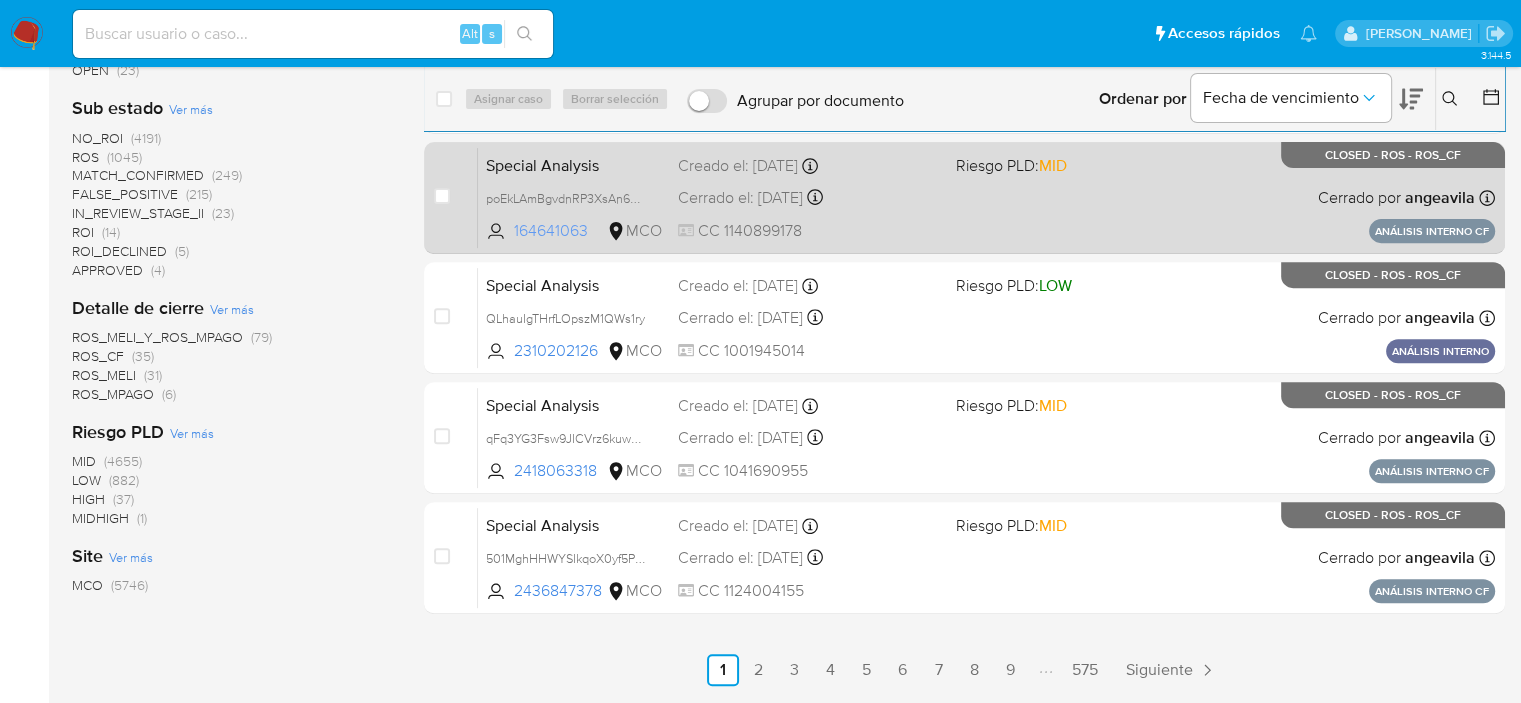 click on "164641063" at bounding box center (558, 231) 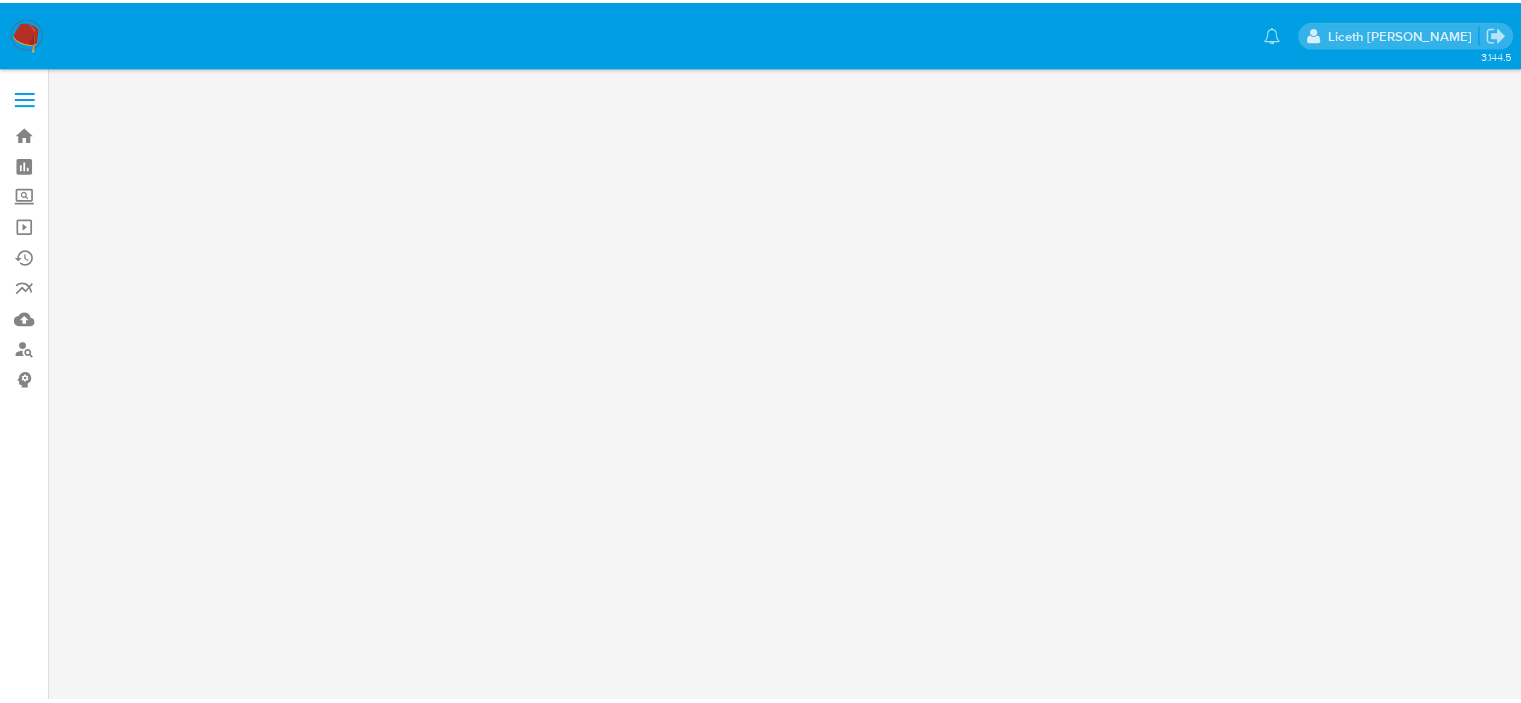 scroll, scrollTop: 0, scrollLeft: 0, axis: both 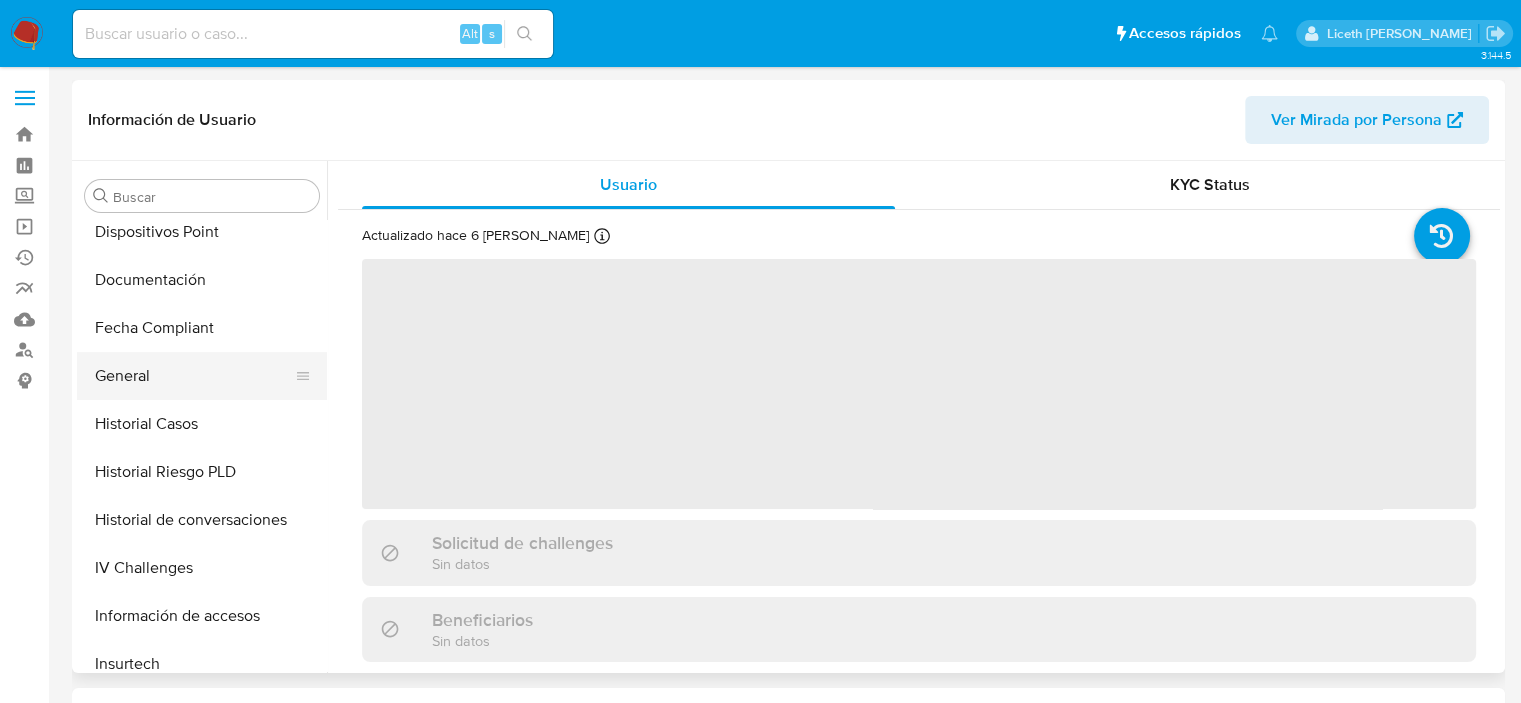 click on "General" at bounding box center [194, 376] 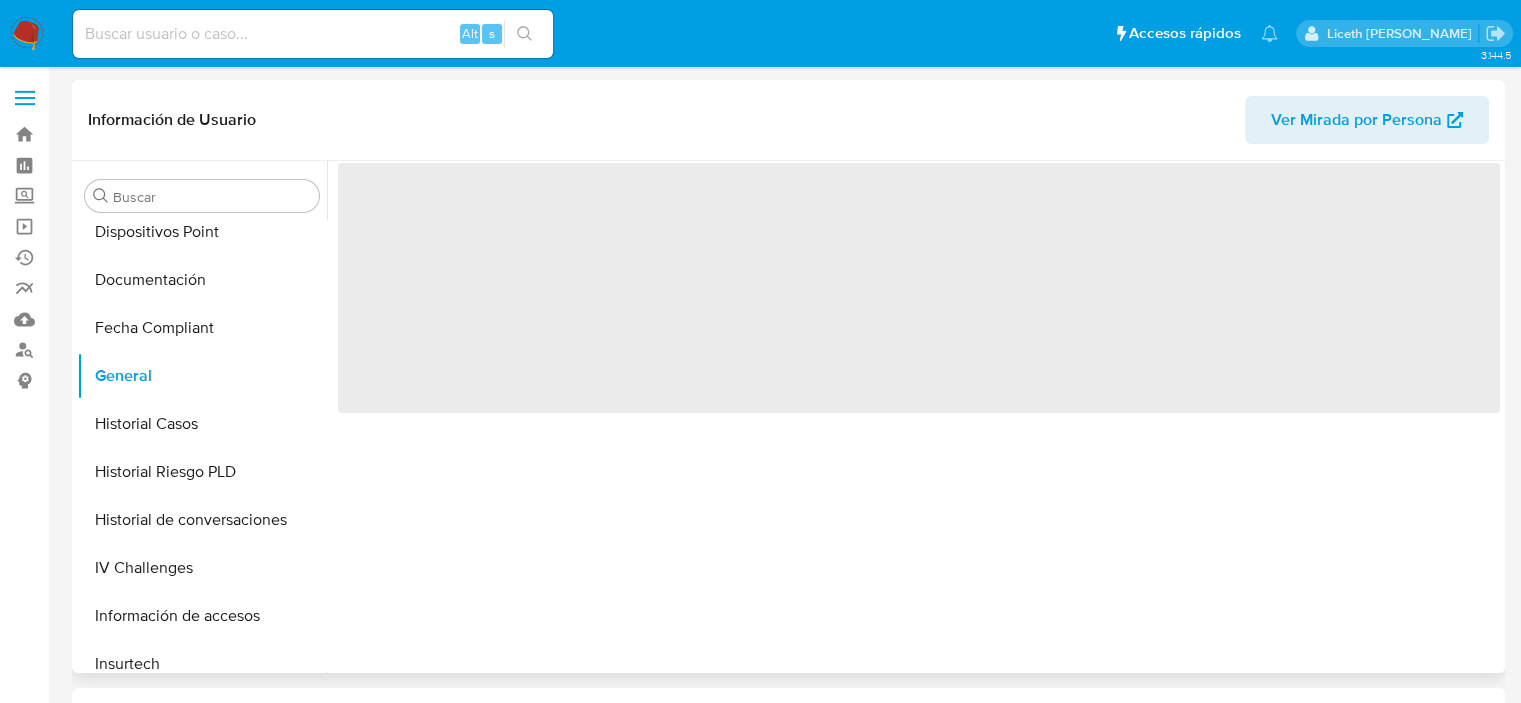 select on "10" 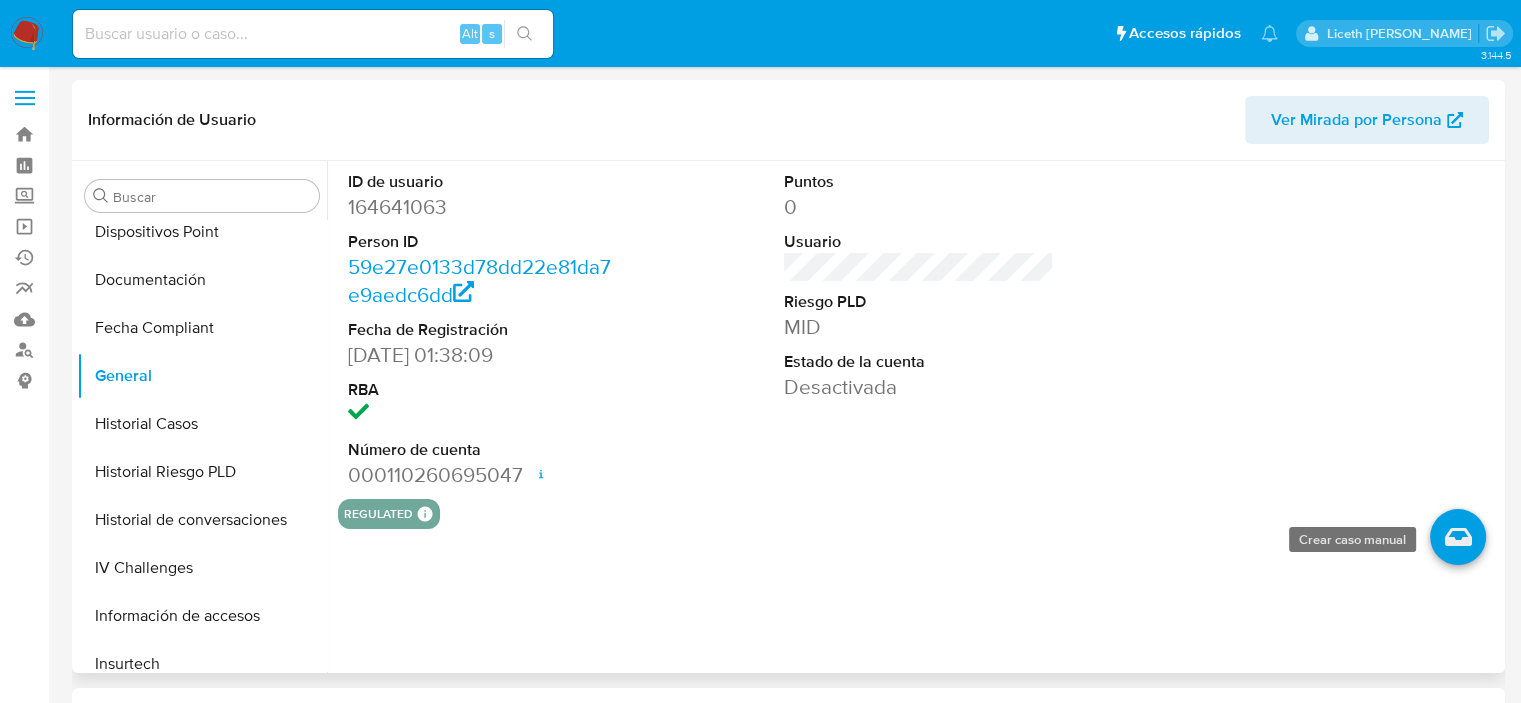 click at bounding box center [1458, 537] 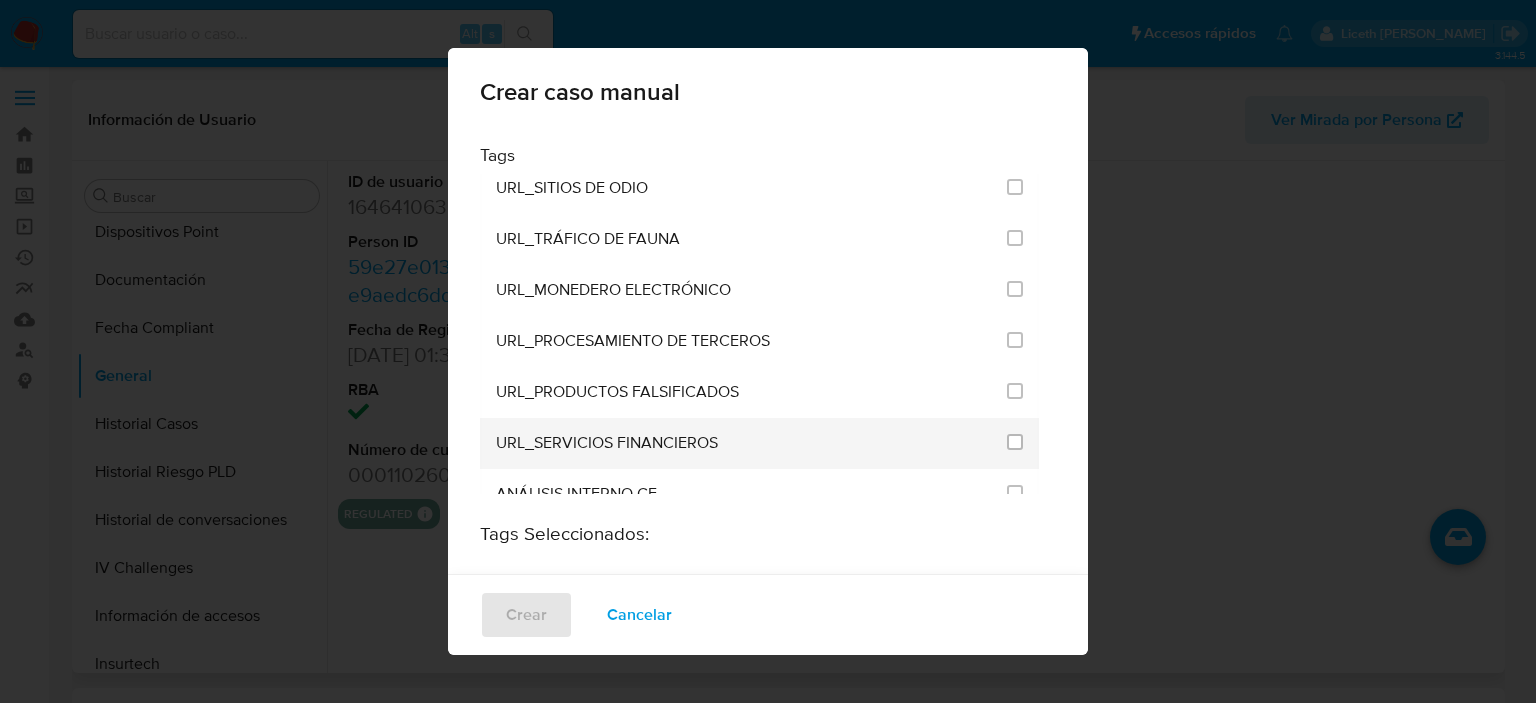 scroll, scrollTop: 4080, scrollLeft: 0, axis: vertical 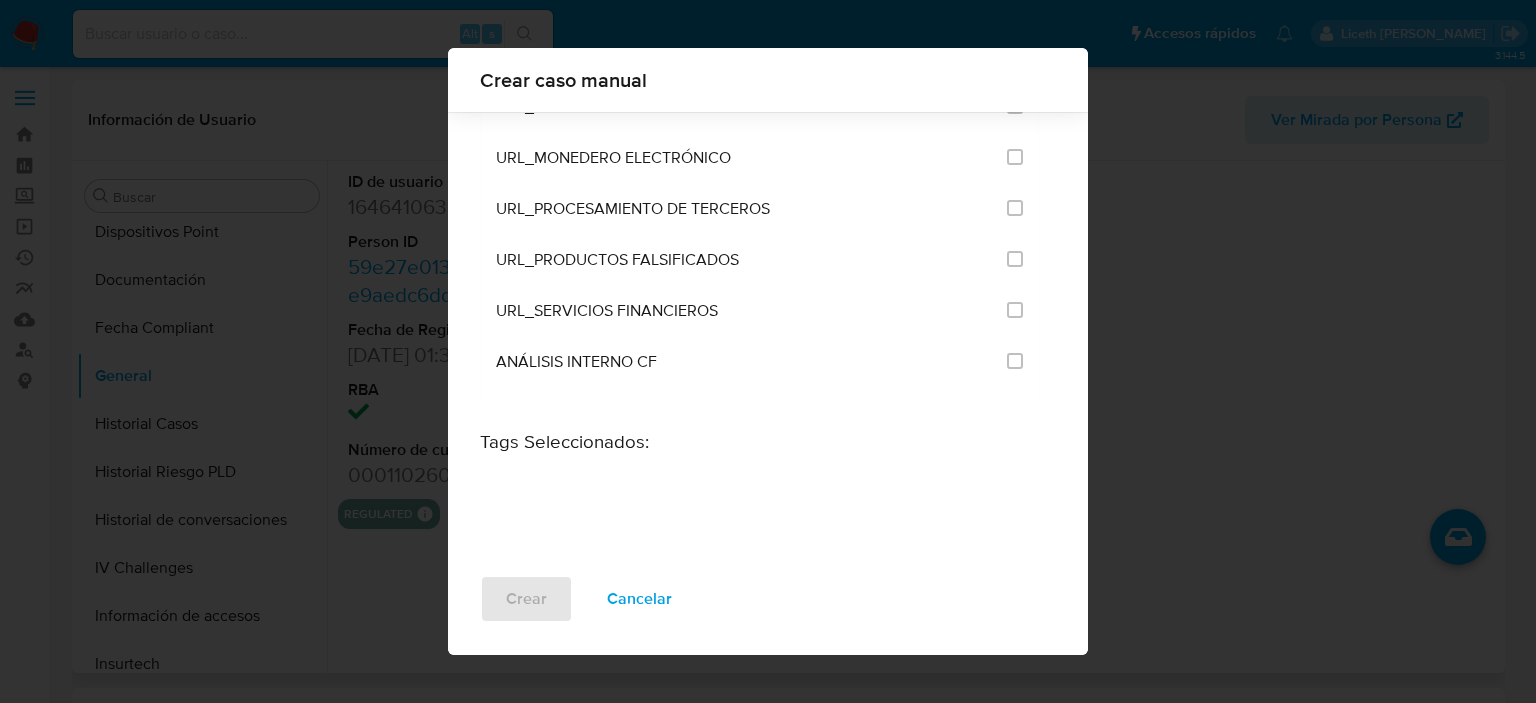 click on "Cancelar" at bounding box center (639, 599) 